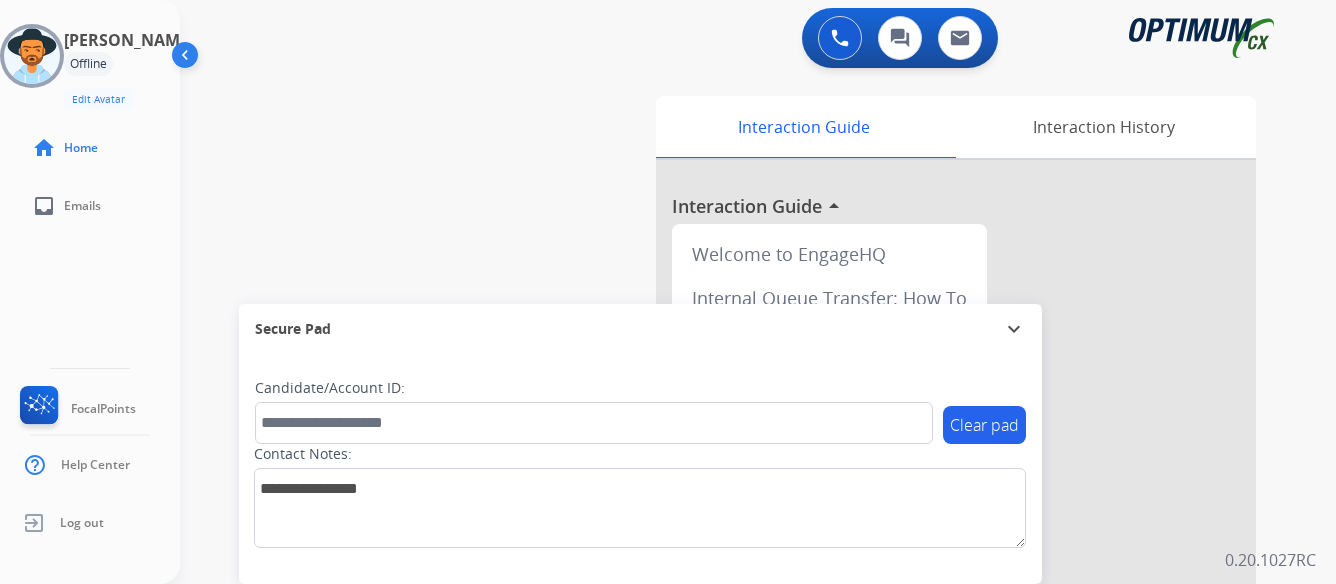 scroll, scrollTop: 0, scrollLeft: 0, axis: both 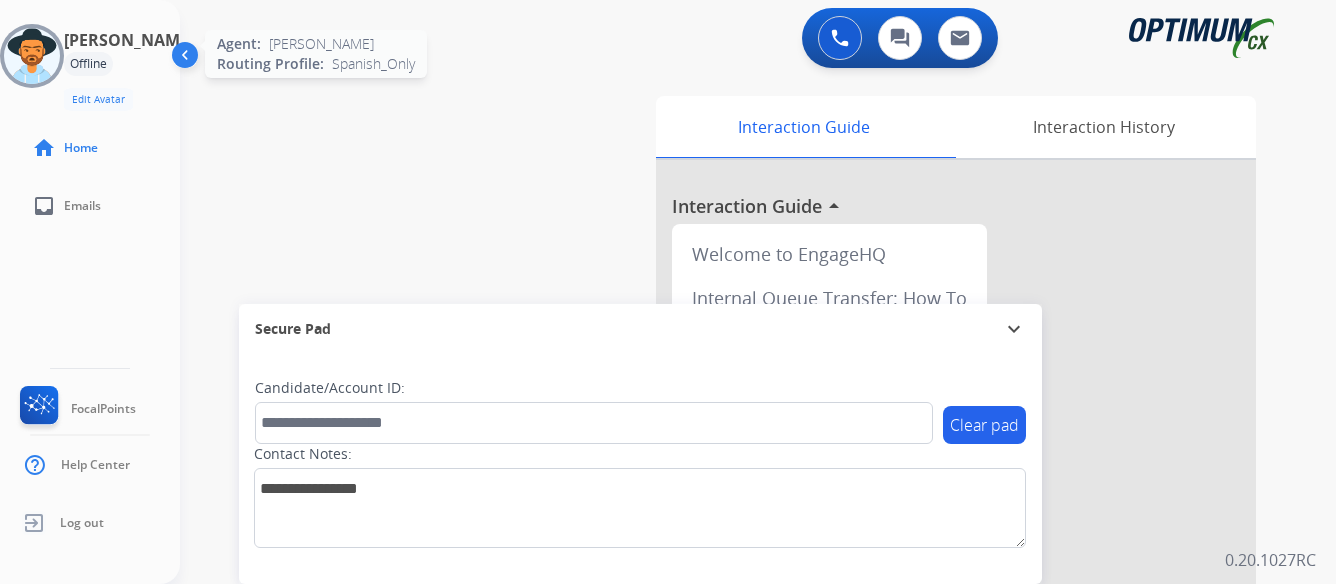 click at bounding box center [32, 56] 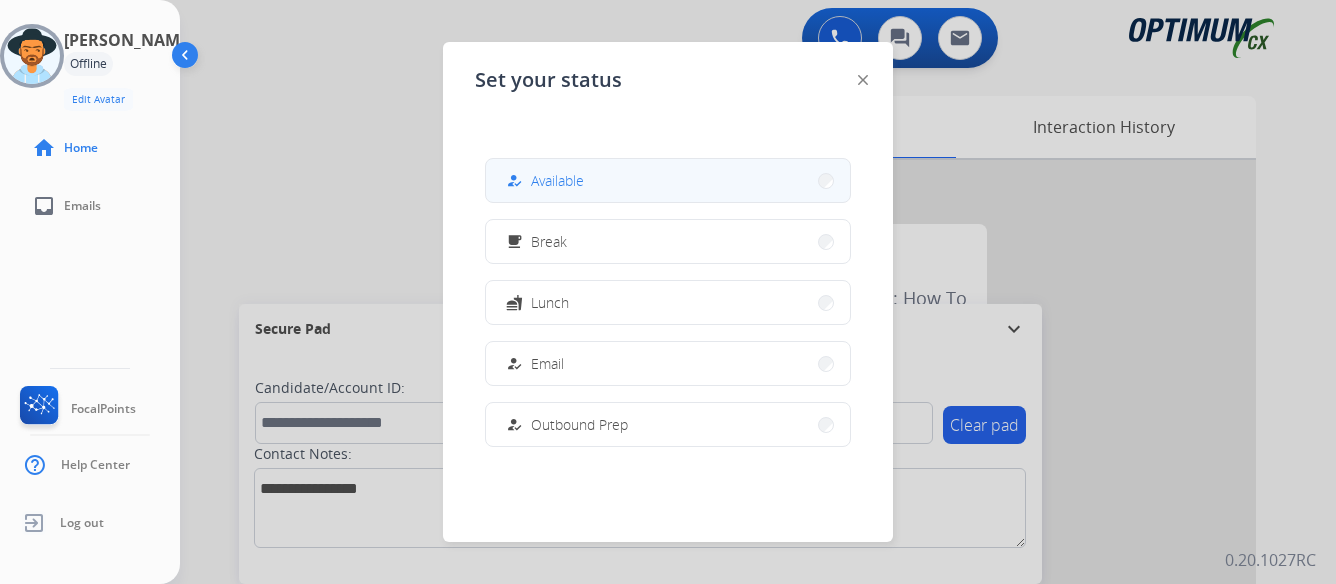 click on "how_to_reg Available" at bounding box center [668, 180] 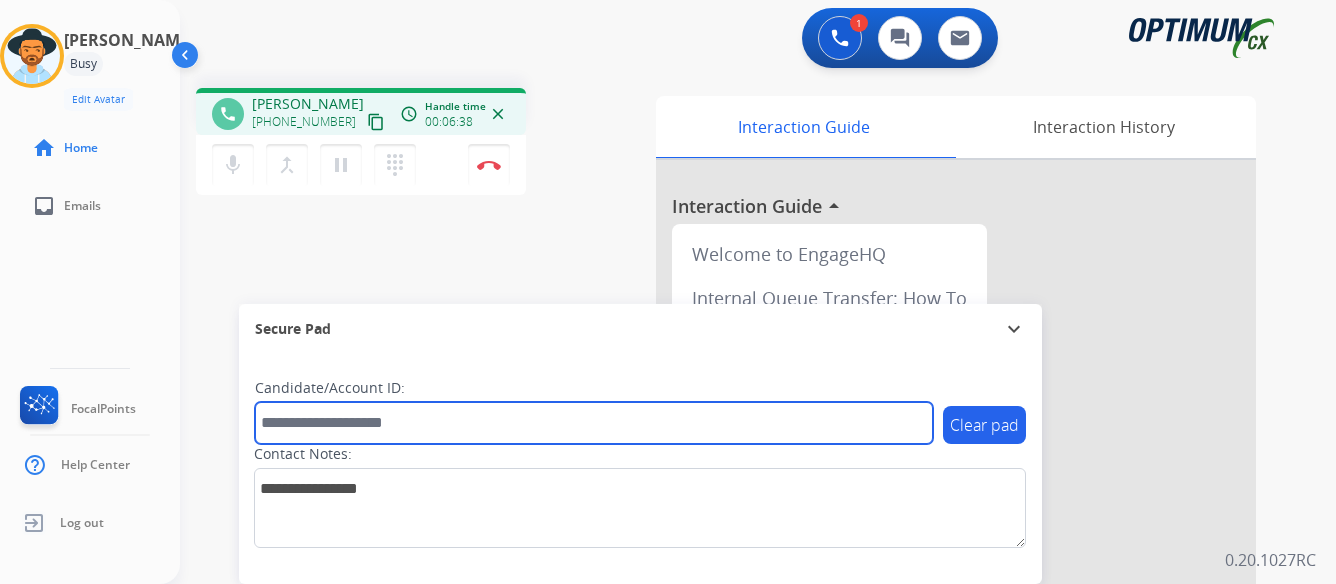 paste on "*******" 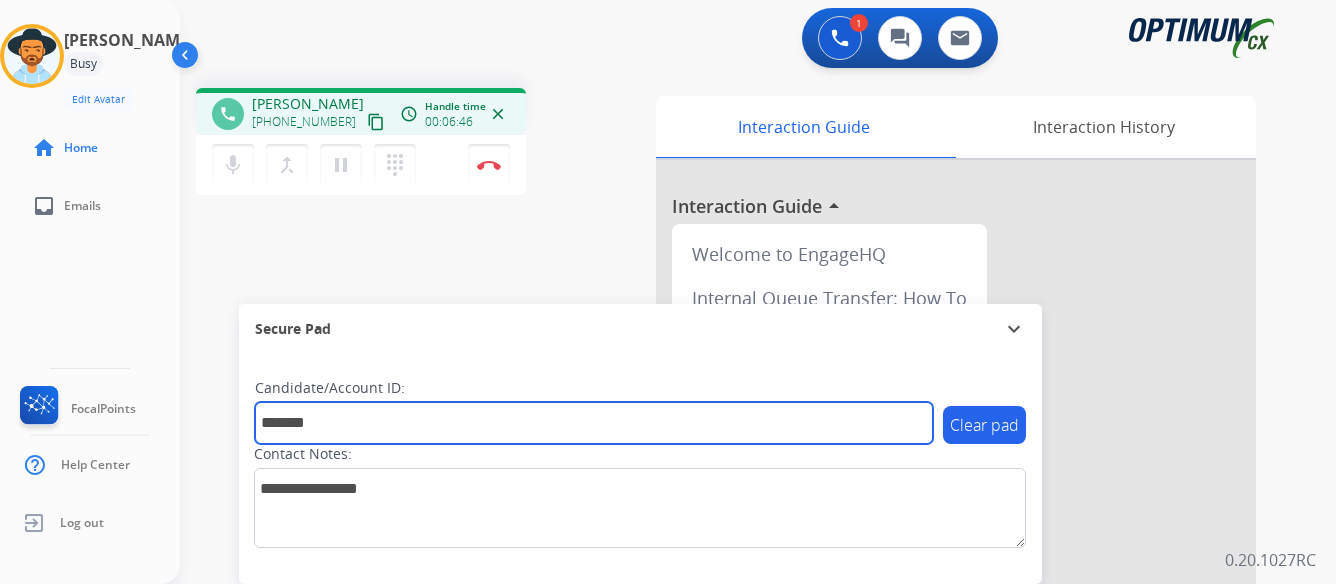 paste on "*******" 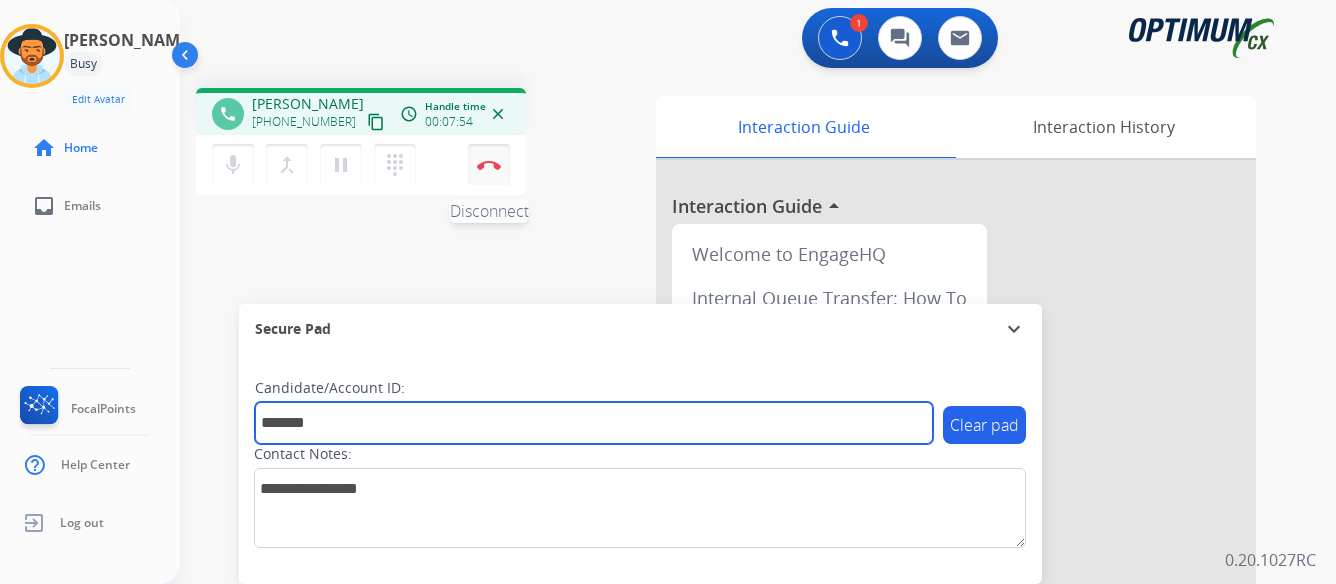 type on "*******" 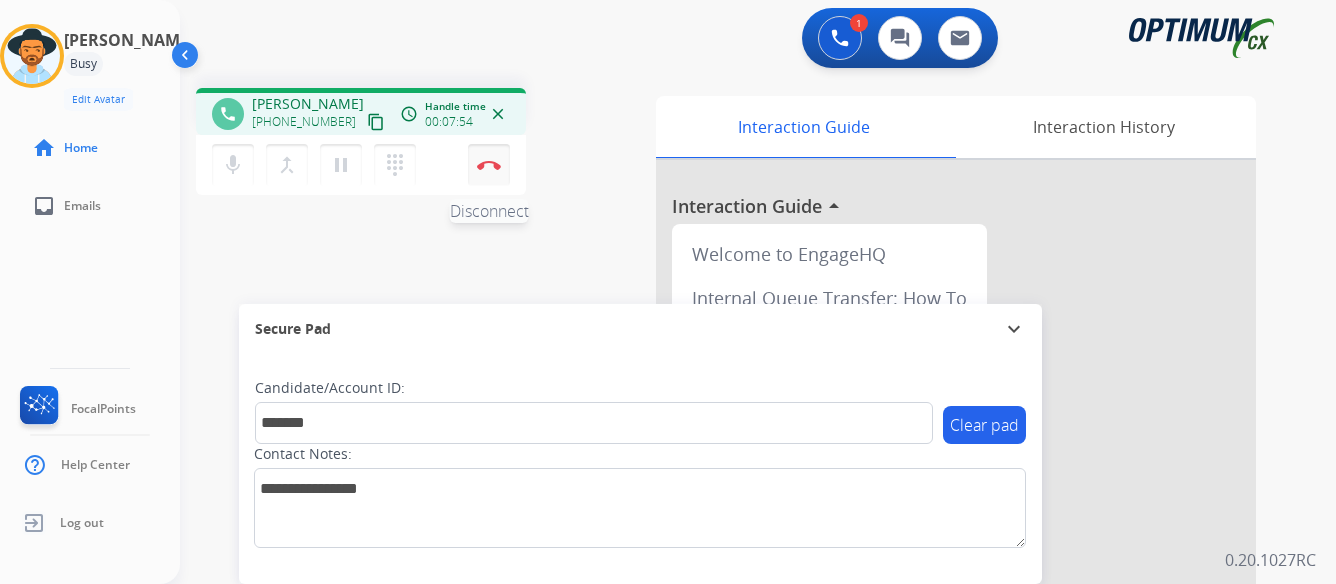 click on "Disconnect" at bounding box center (489, 165) 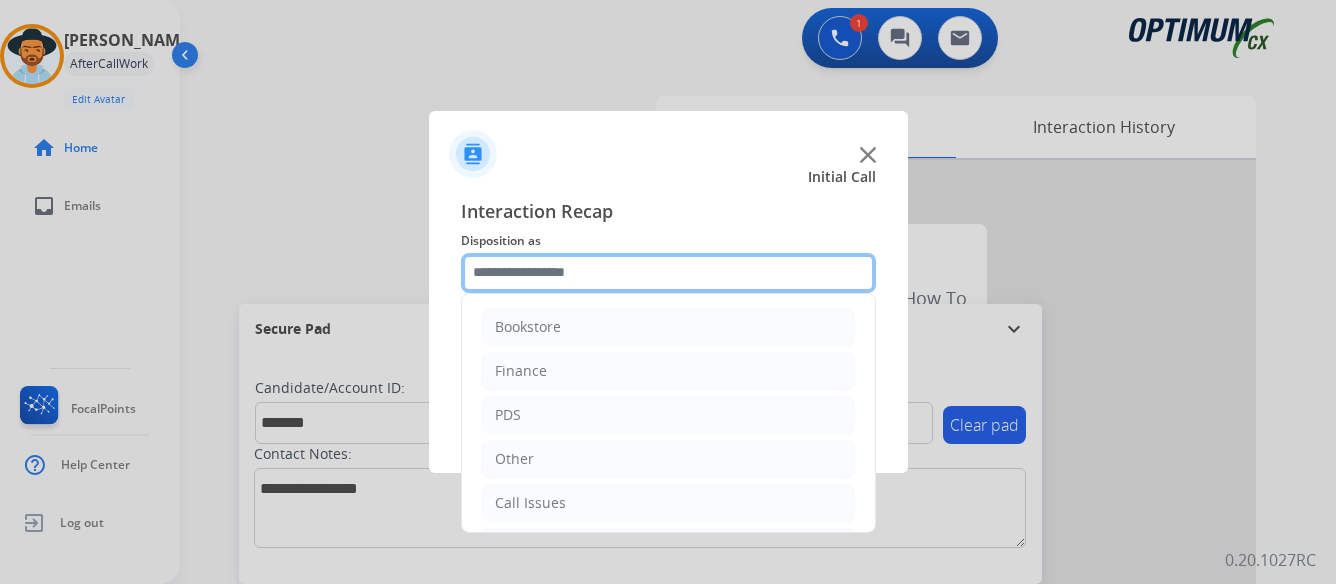 click 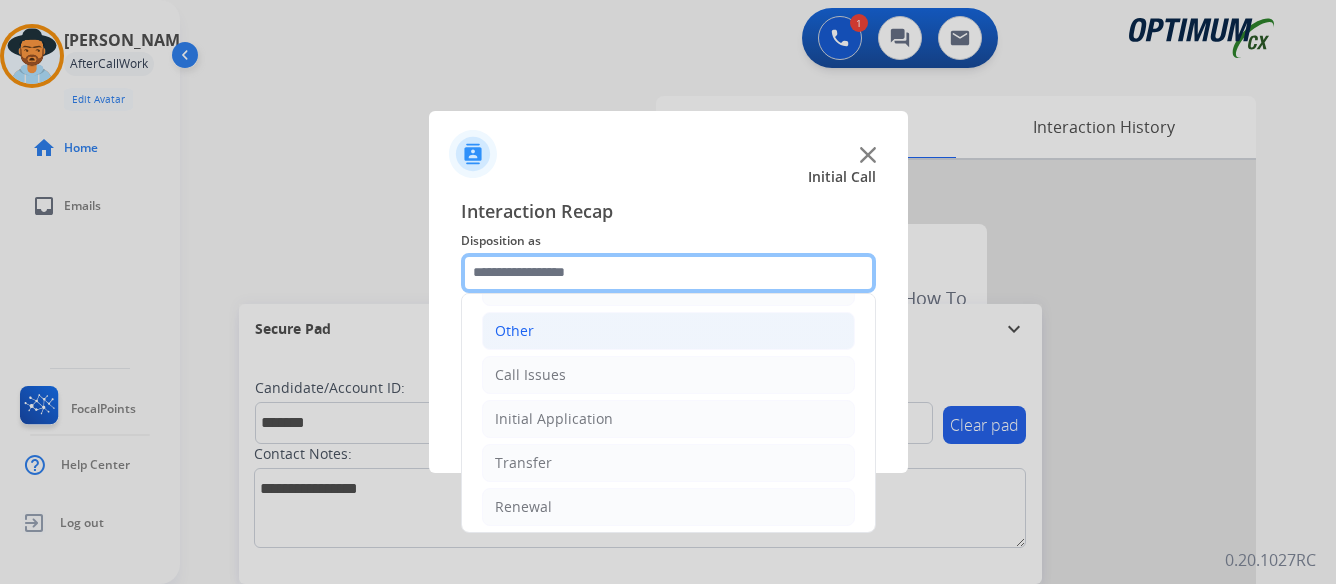 scroll, scrollTop: 136, scrollLeft: 0, axis: vertical 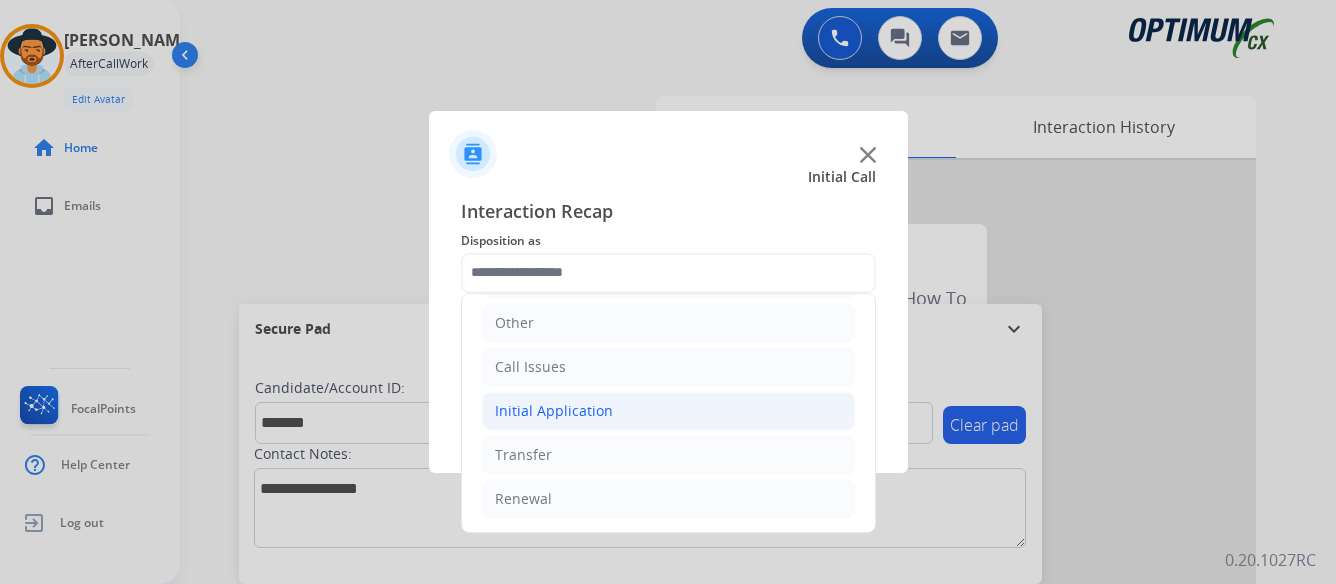 click on "Initial Application" 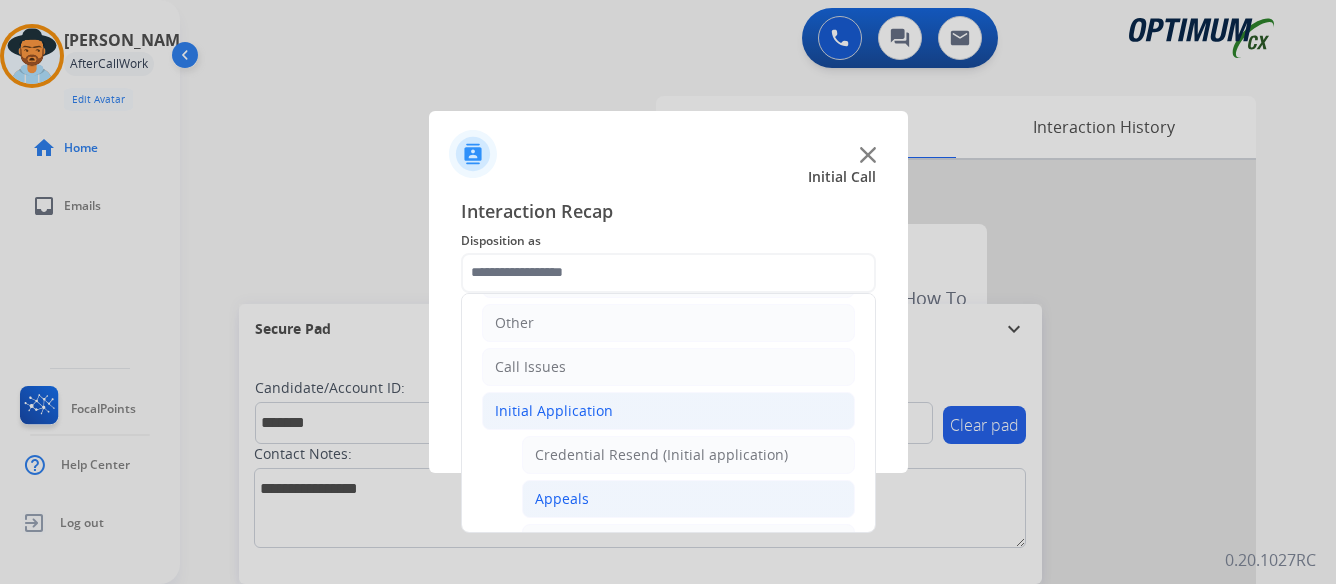 click on "Appeals" 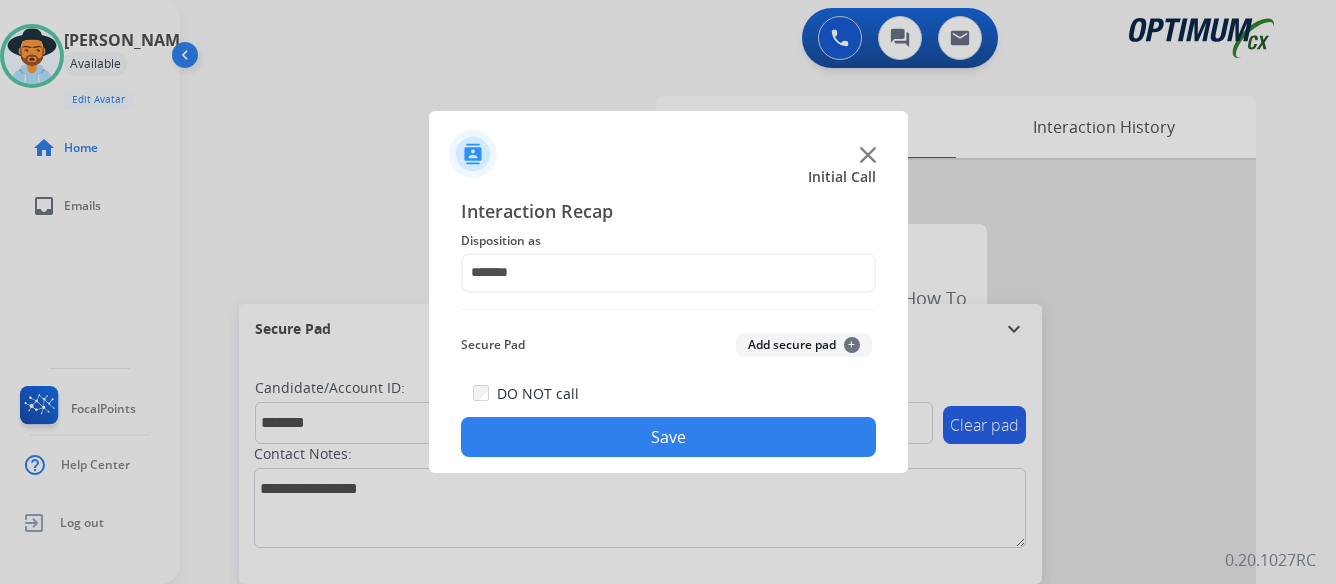 click on "Save" 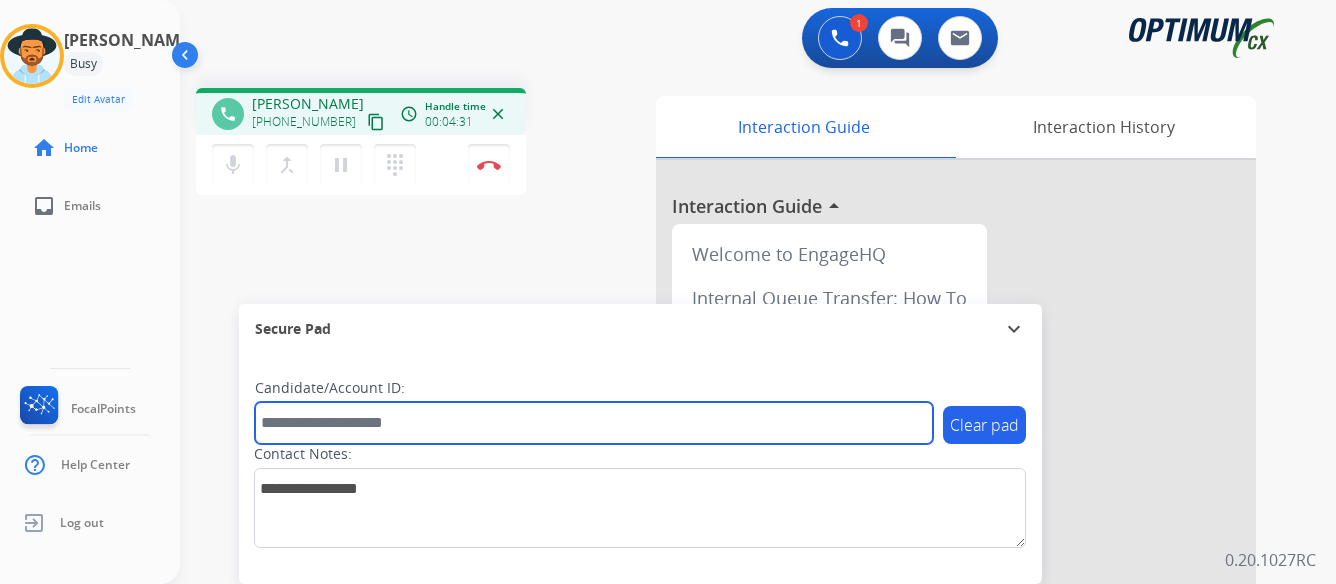 paste on "*******" 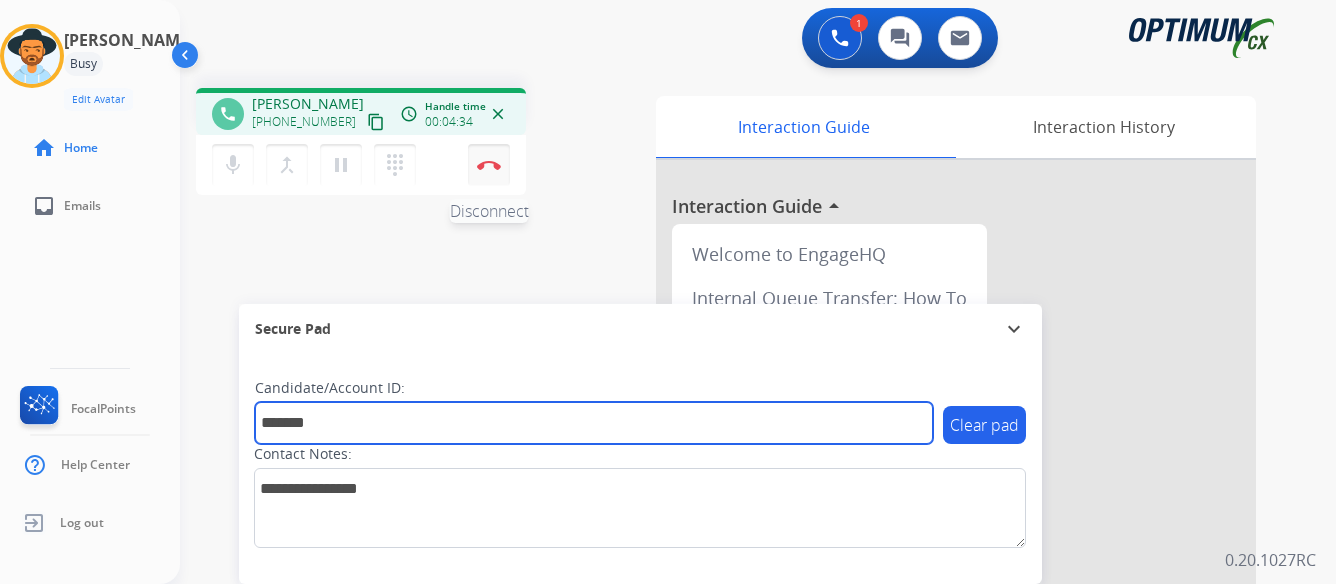 type on "*******" 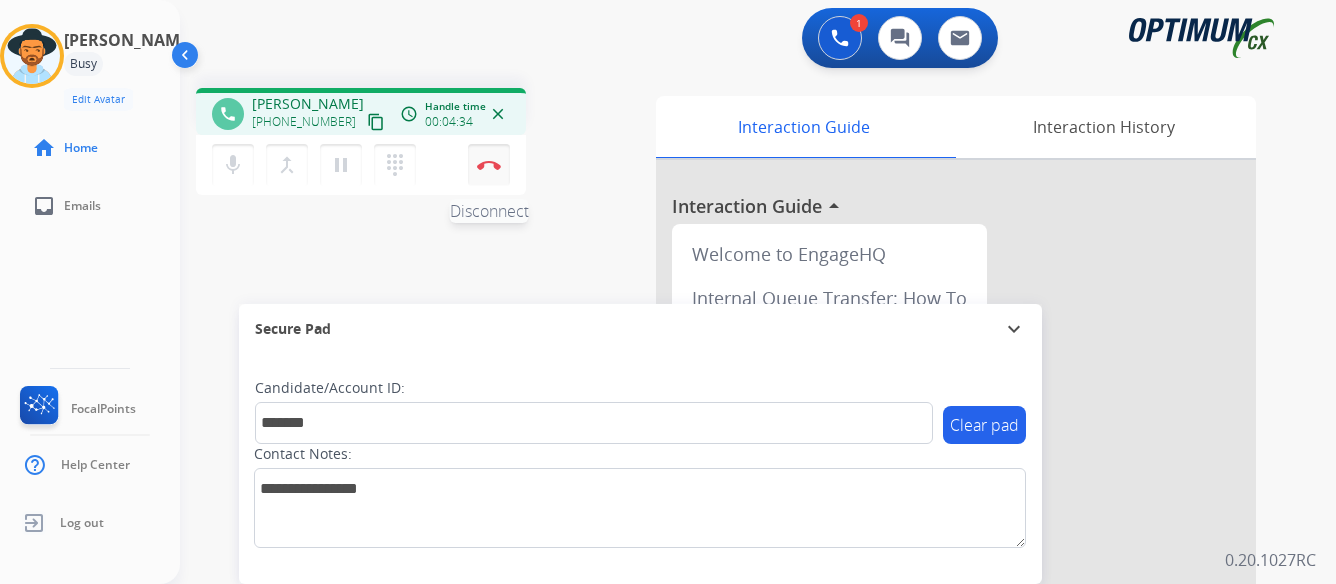 click on "Disconnect" at bounding box center [489, 165] 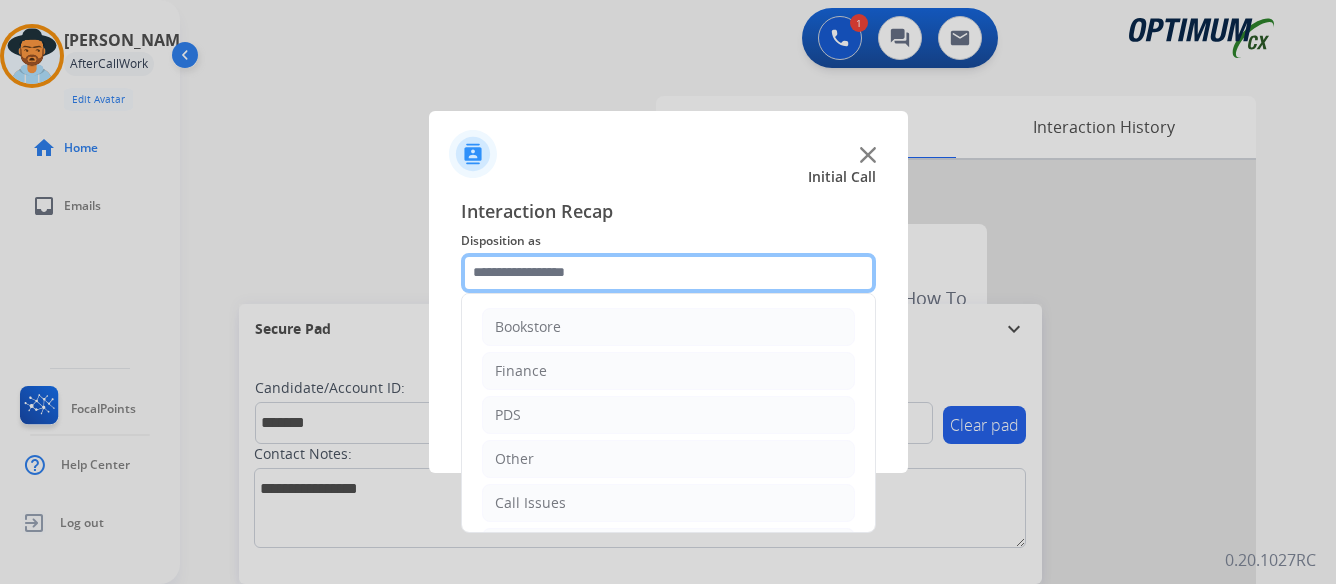 click 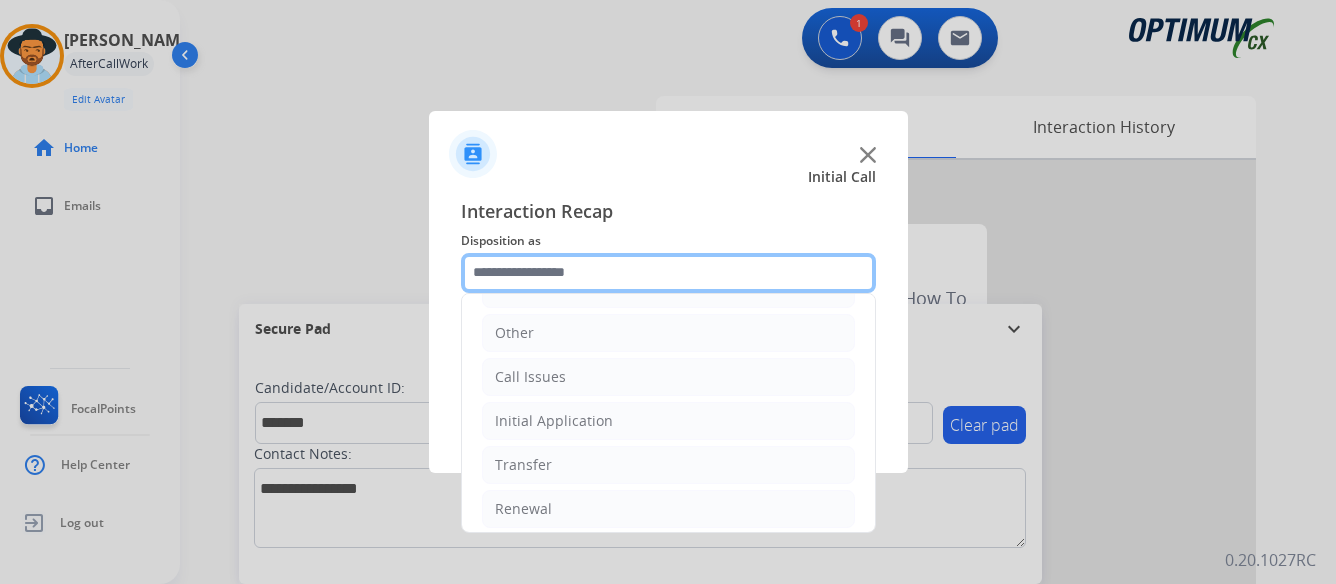 scroll, scrollTop: 136, scrollLeft: 0, axis: vertical 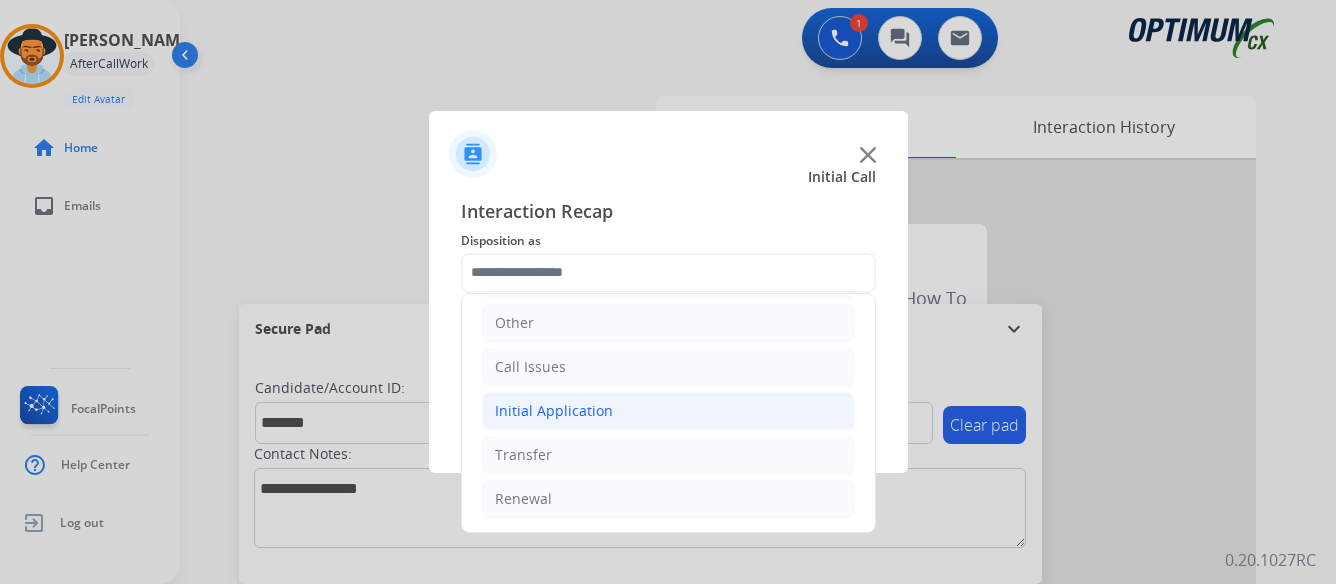click on "Initial Application" 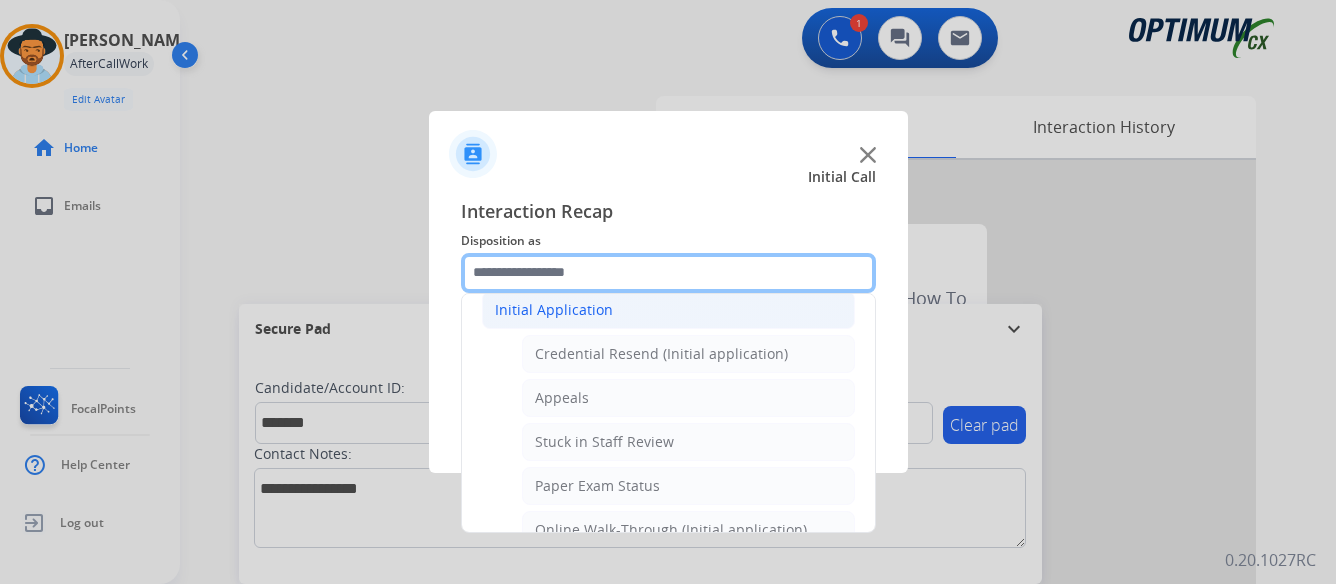 scroll, scrollTop: 336, scrollLeft: 0, axis: vertical 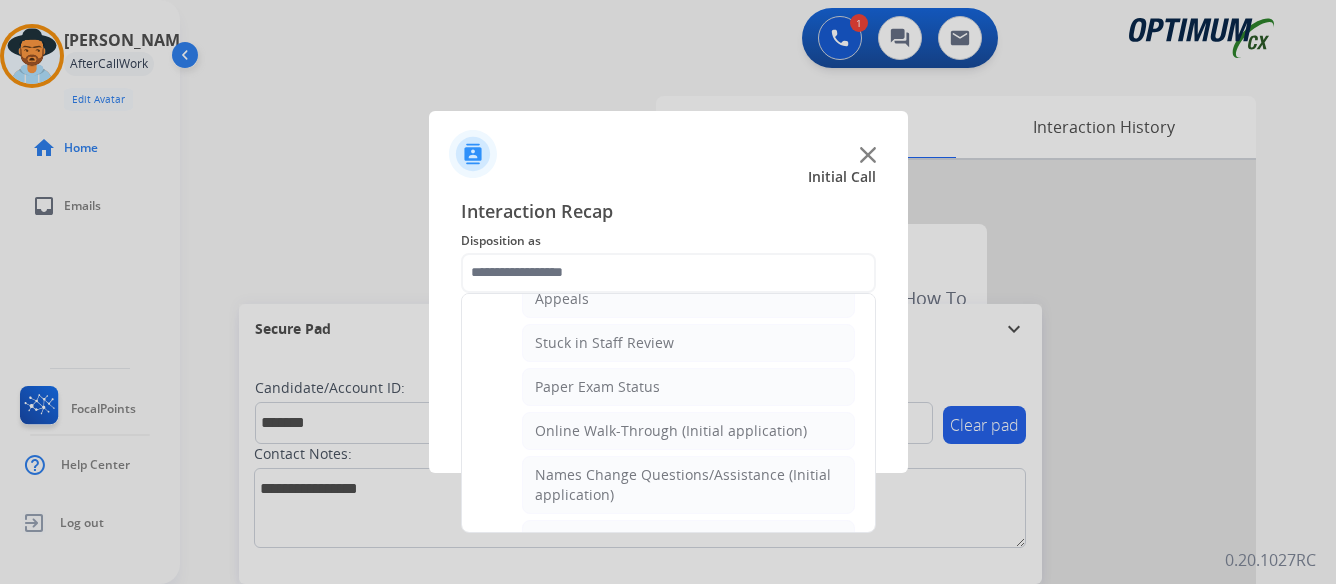 click on "Online Walk-Through (Initial application)" 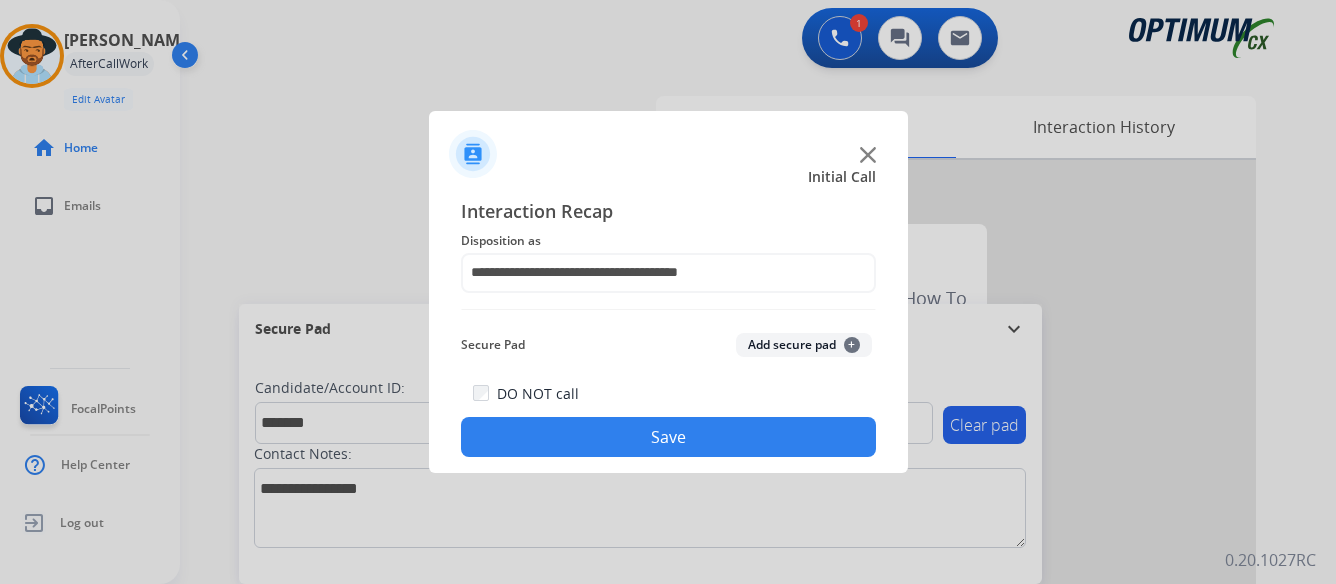 click on "Save" 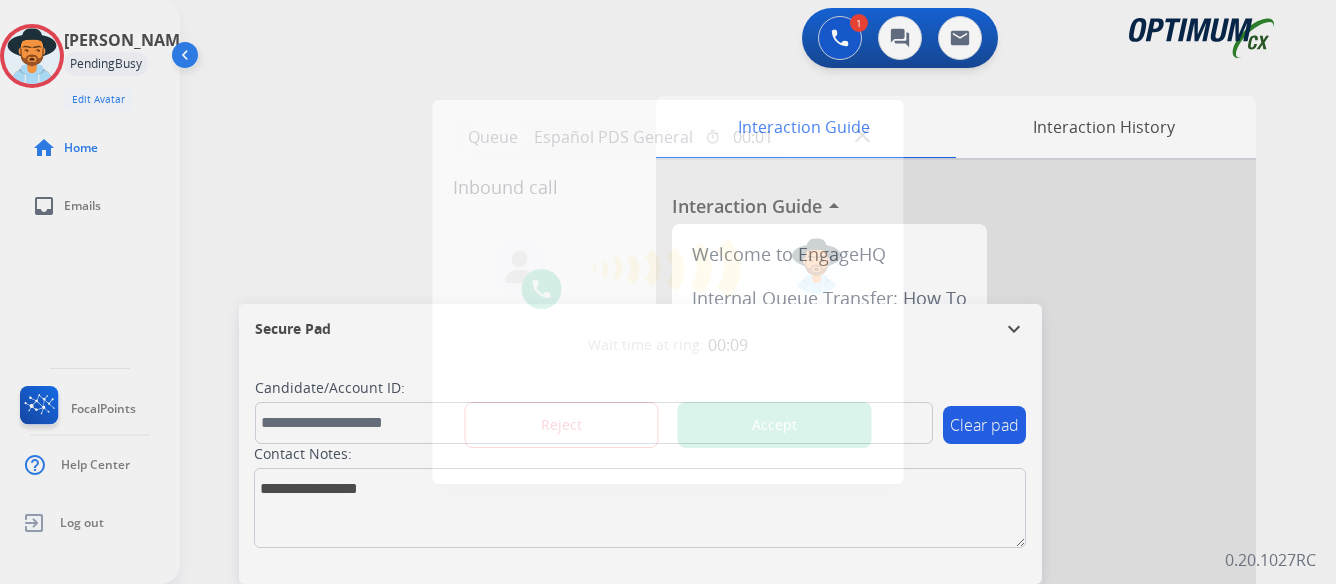 click on "Accept" at bounding box center (775, 425) 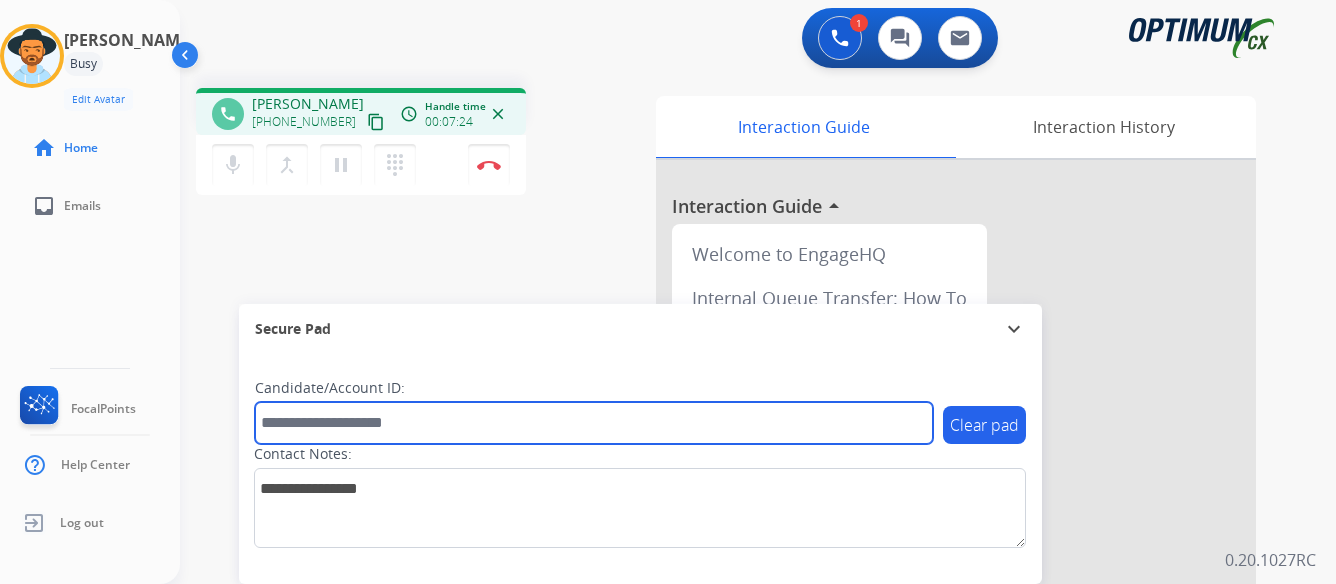 paste on "*********" 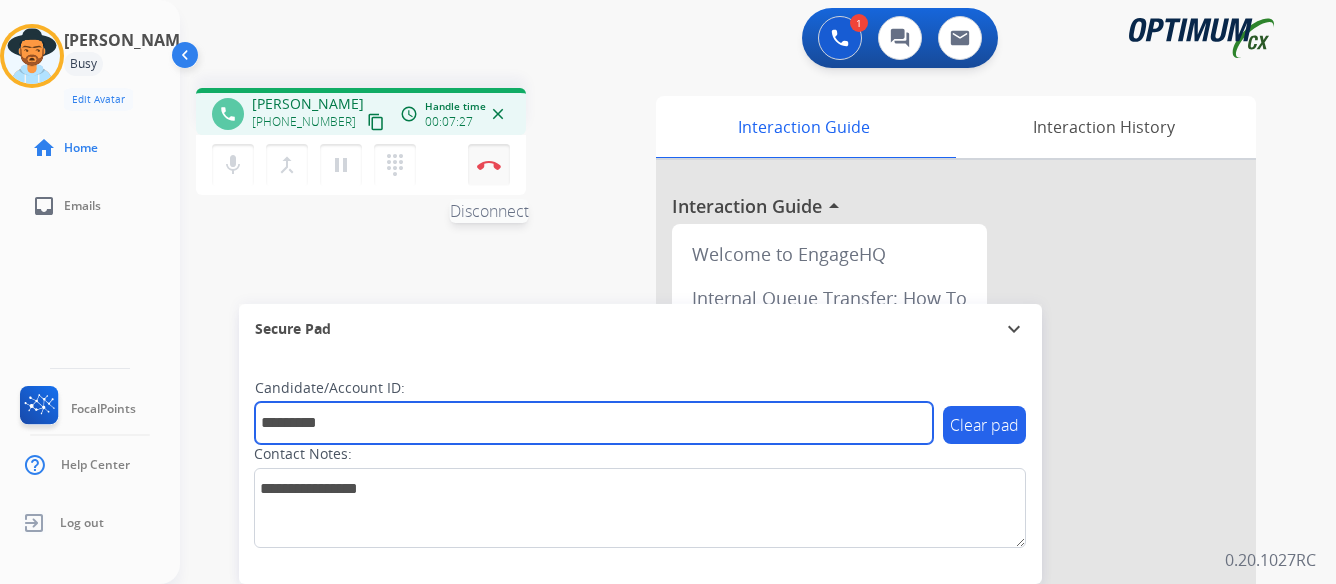 type on "*********" 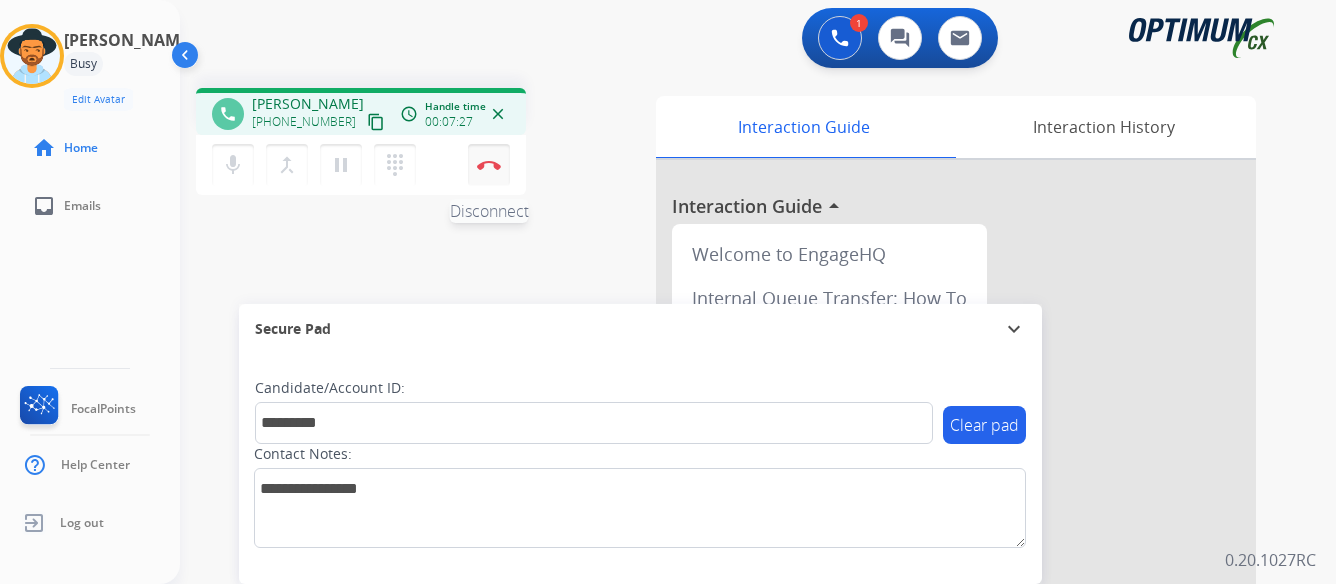 click at bounding box center [489, 165] 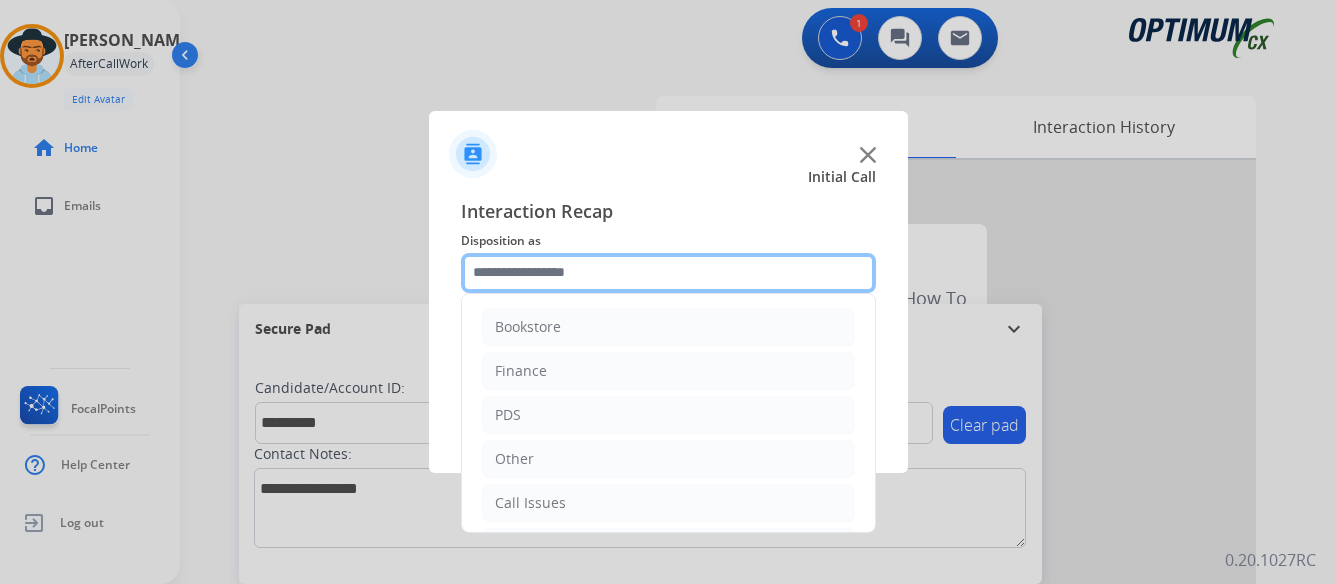 click 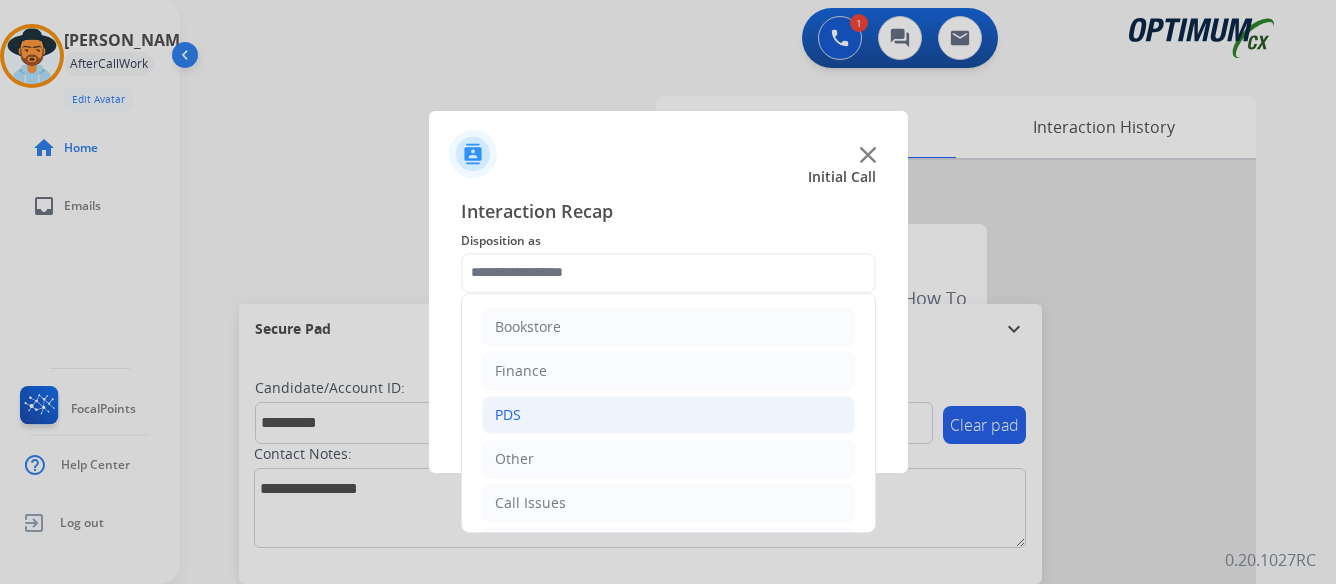 click on "PDS" 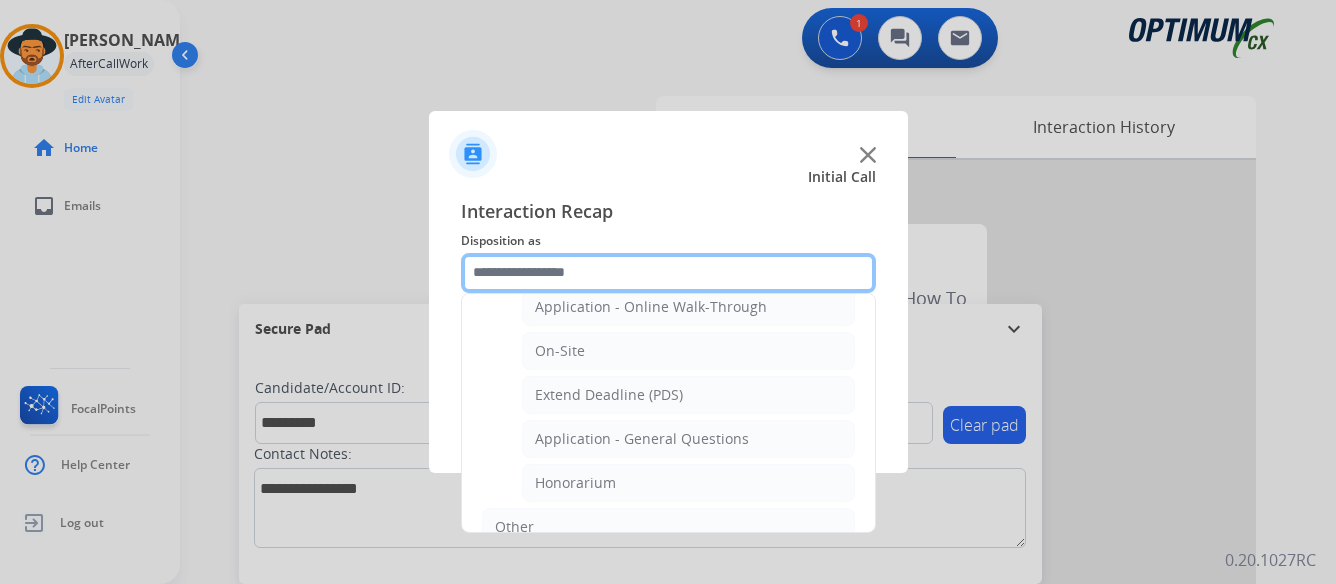 scroll, scrollTop: 600, scrollLeft: 0, axis: vertical 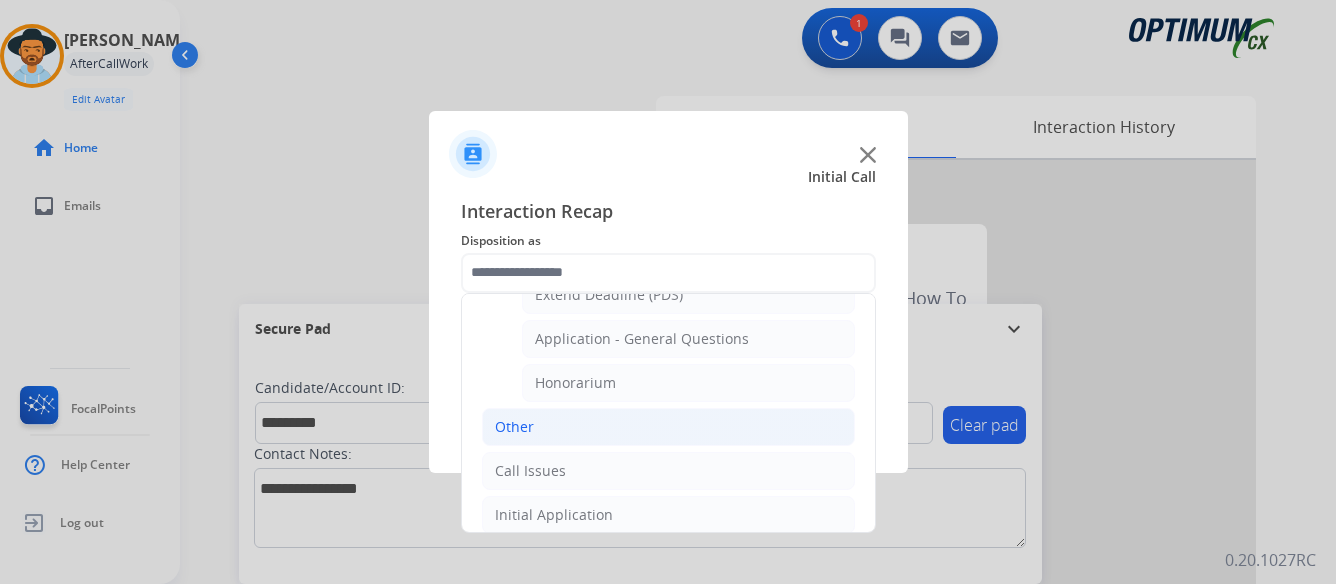 click on "Other" 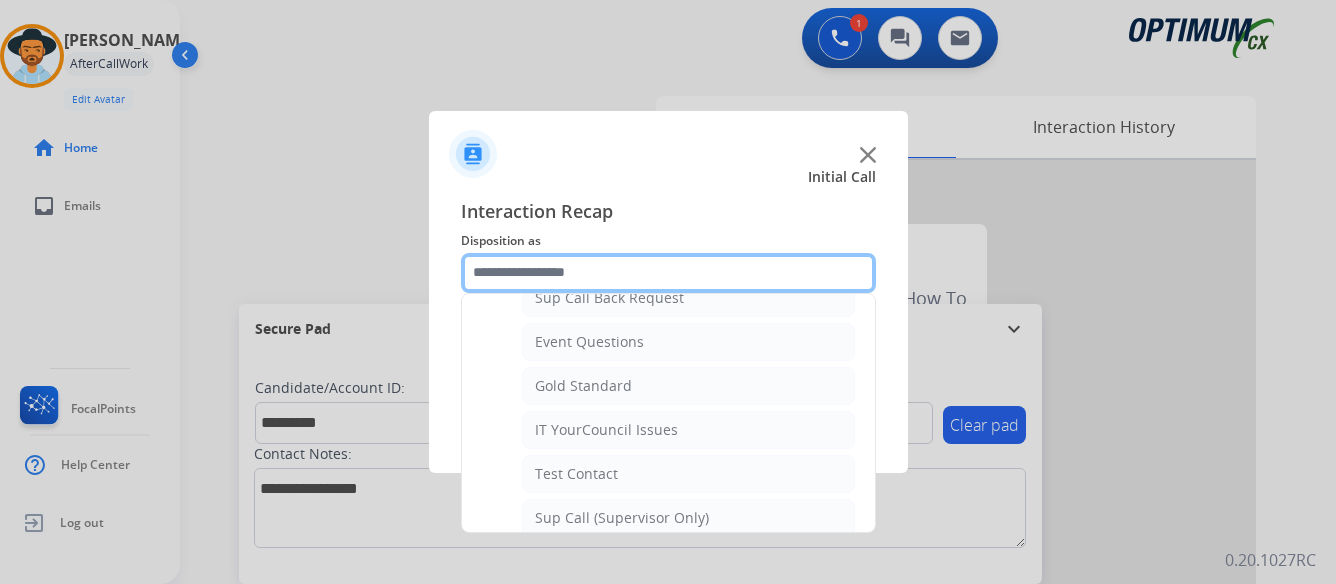 scroll, scrollTop: 288, scrollLeft: 0, axis: vertical 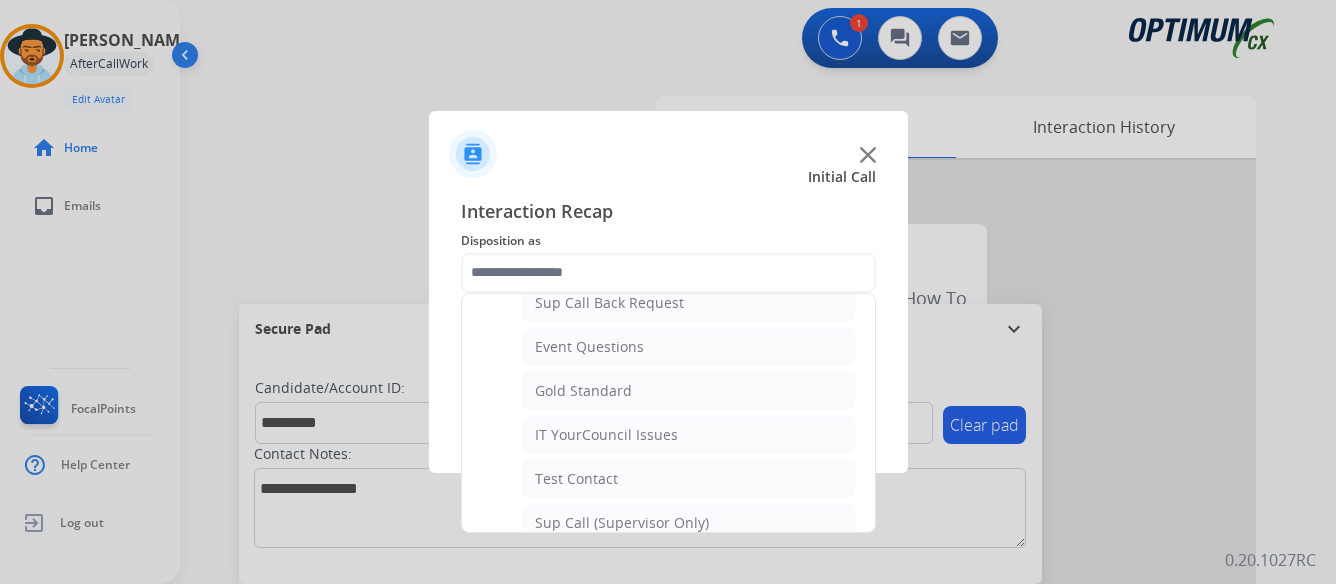 click 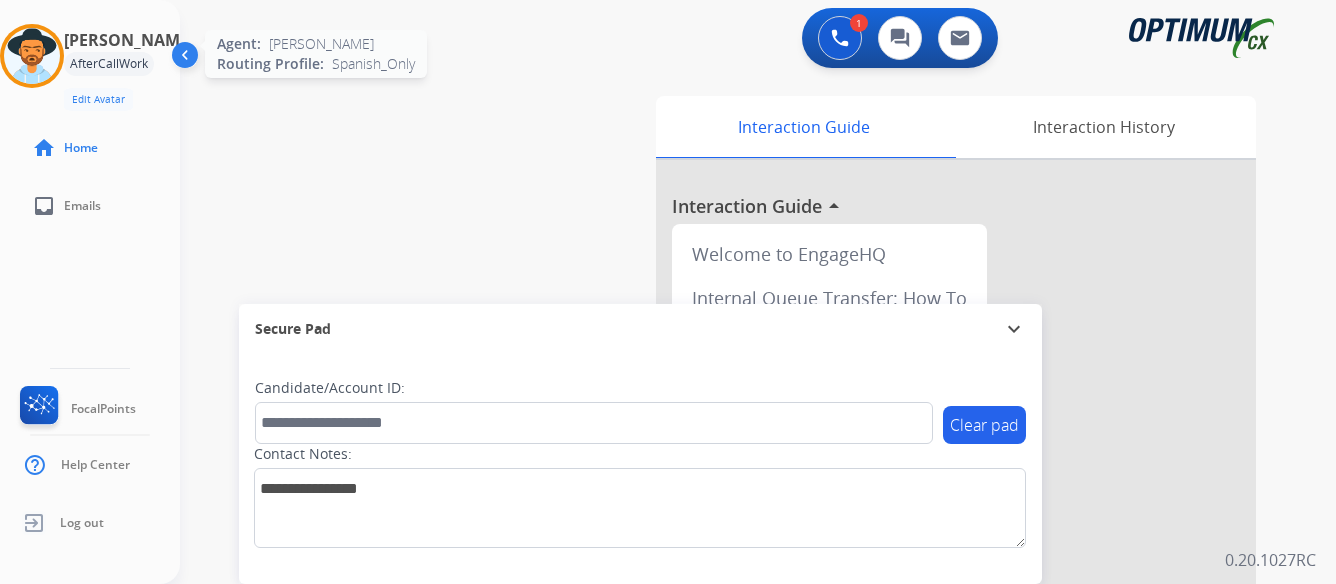 click at bounding box center [32, 56] 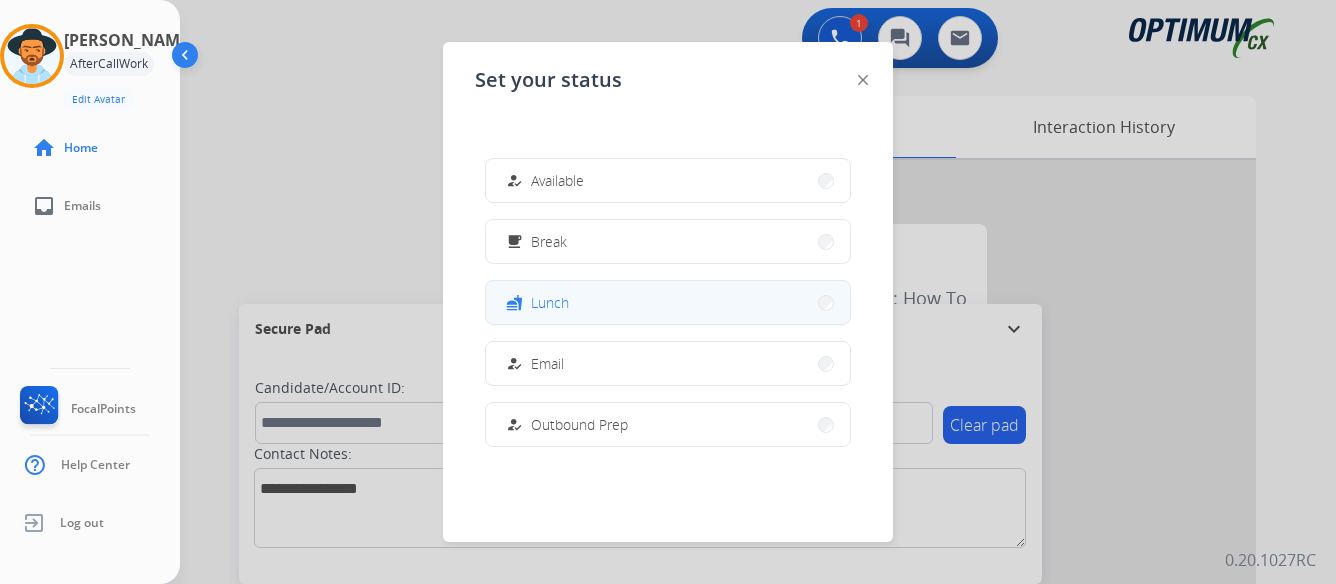 click on "fastfood Lunch" at bounding box center (668, 302) 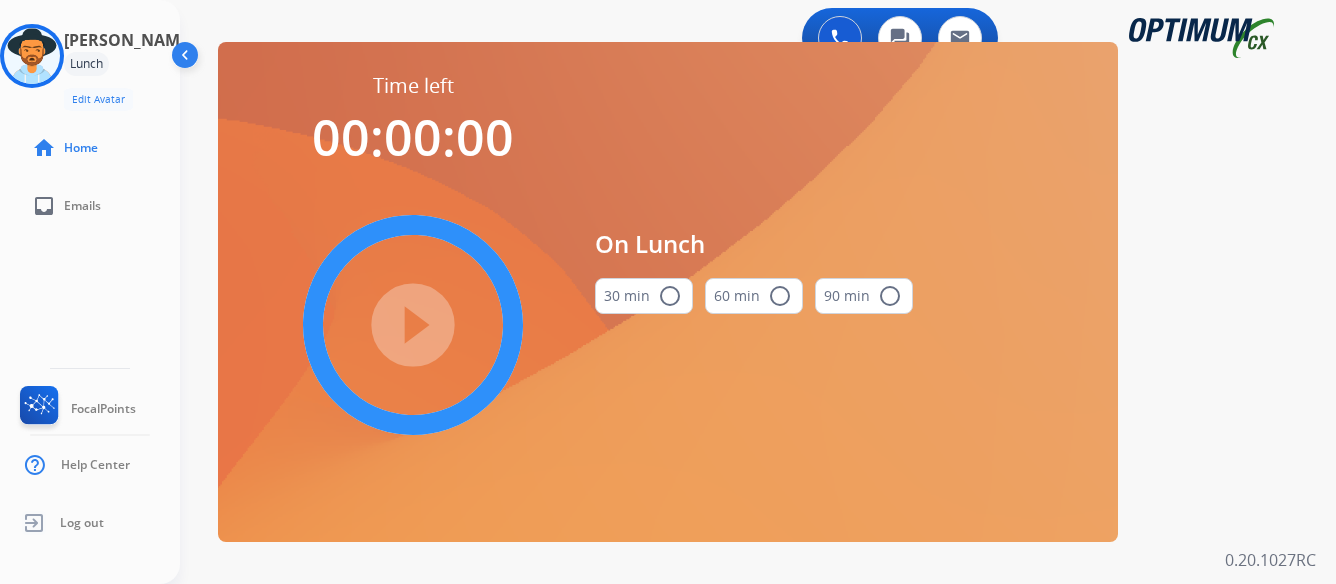 click on "radio_button_unchecked" at bounding box center (670, 296) 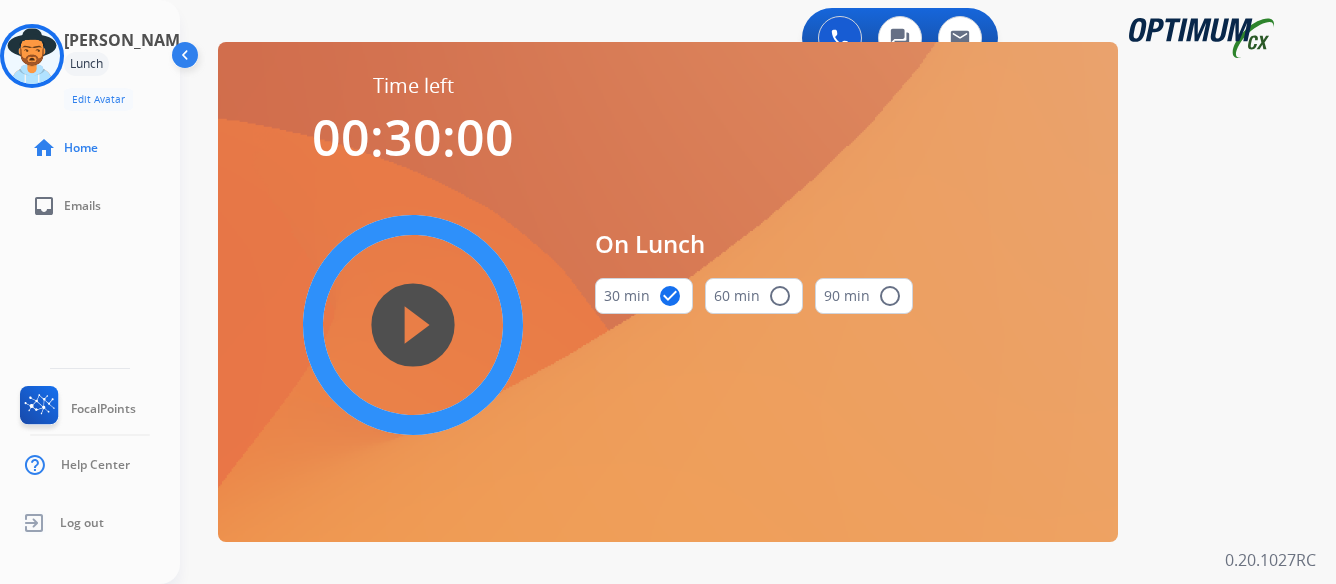 click on "play_circle_filled" at bounding box center [413, 325] 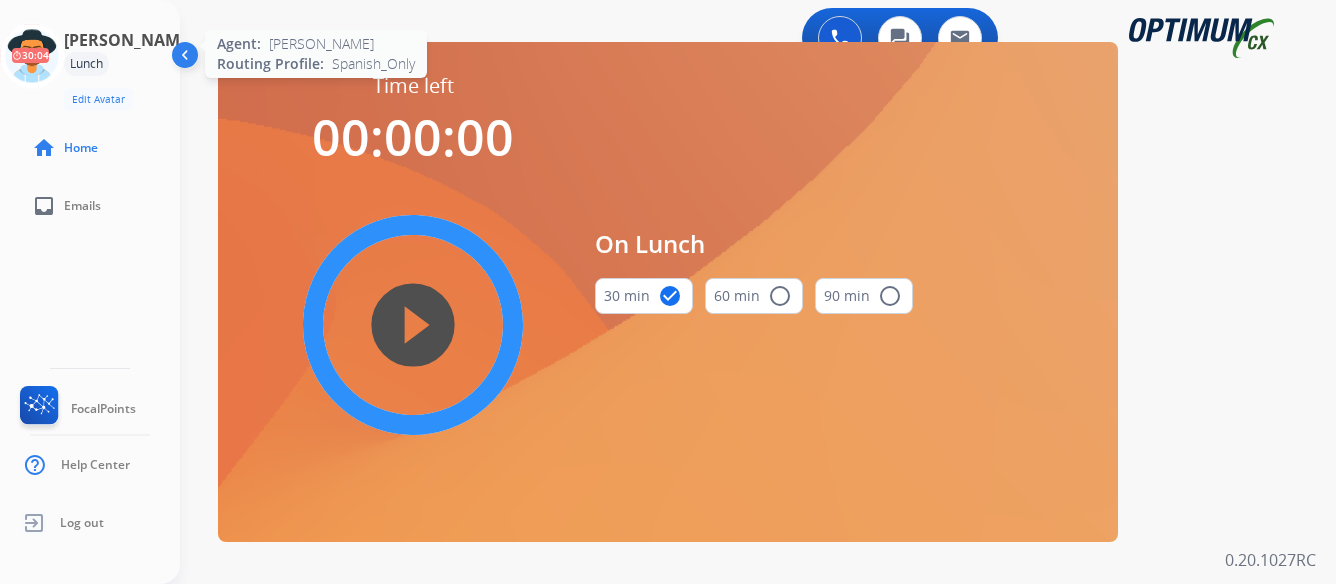 click 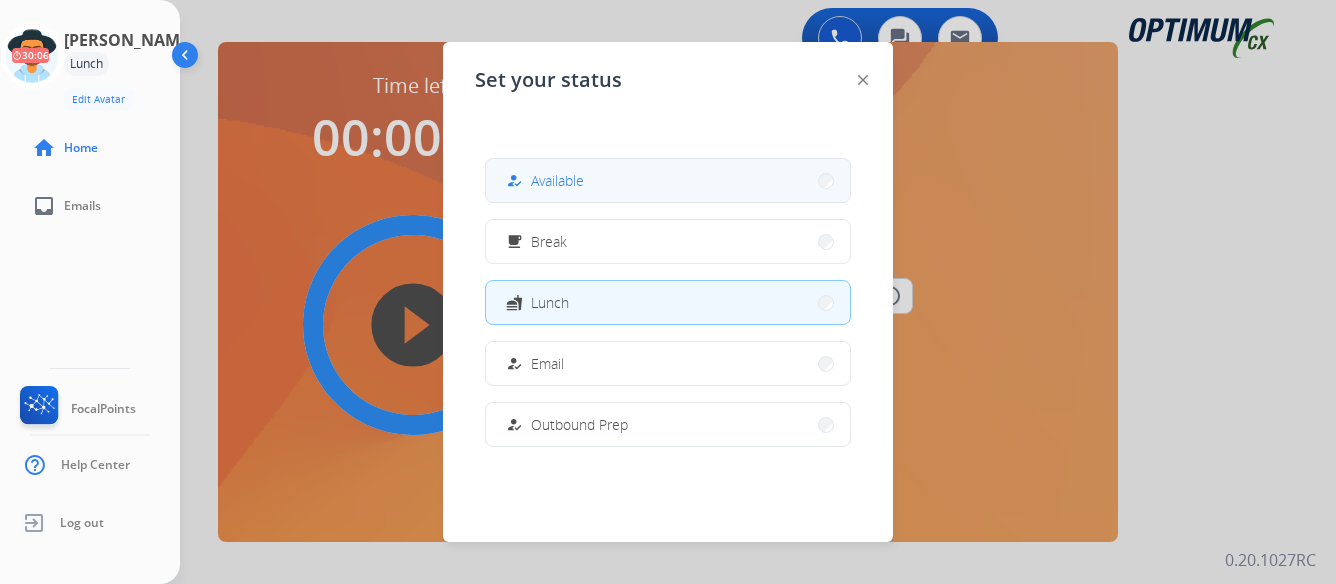 click on "how_to_reg Available" at bounding box center [668, 180] 